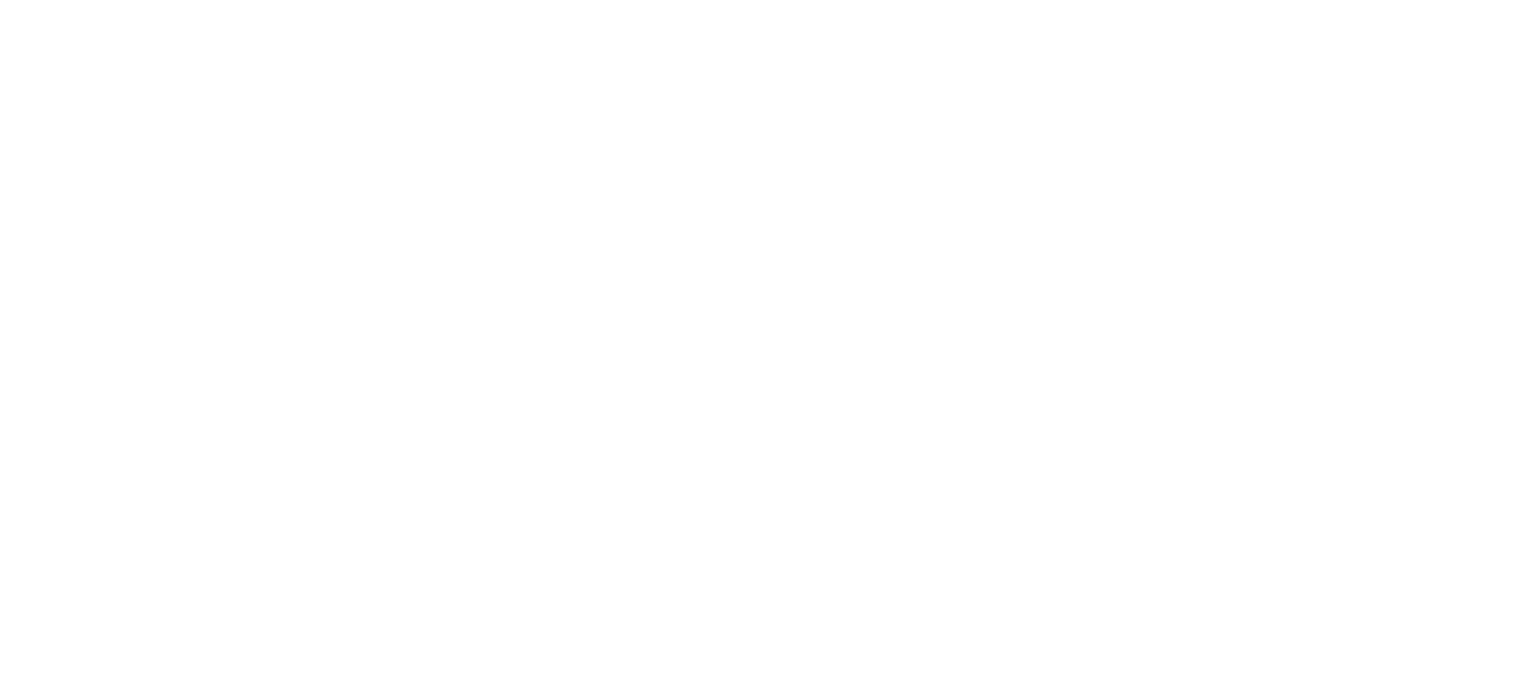 scroll, scrollTop: 0, scrollLeft: 0, axis: both 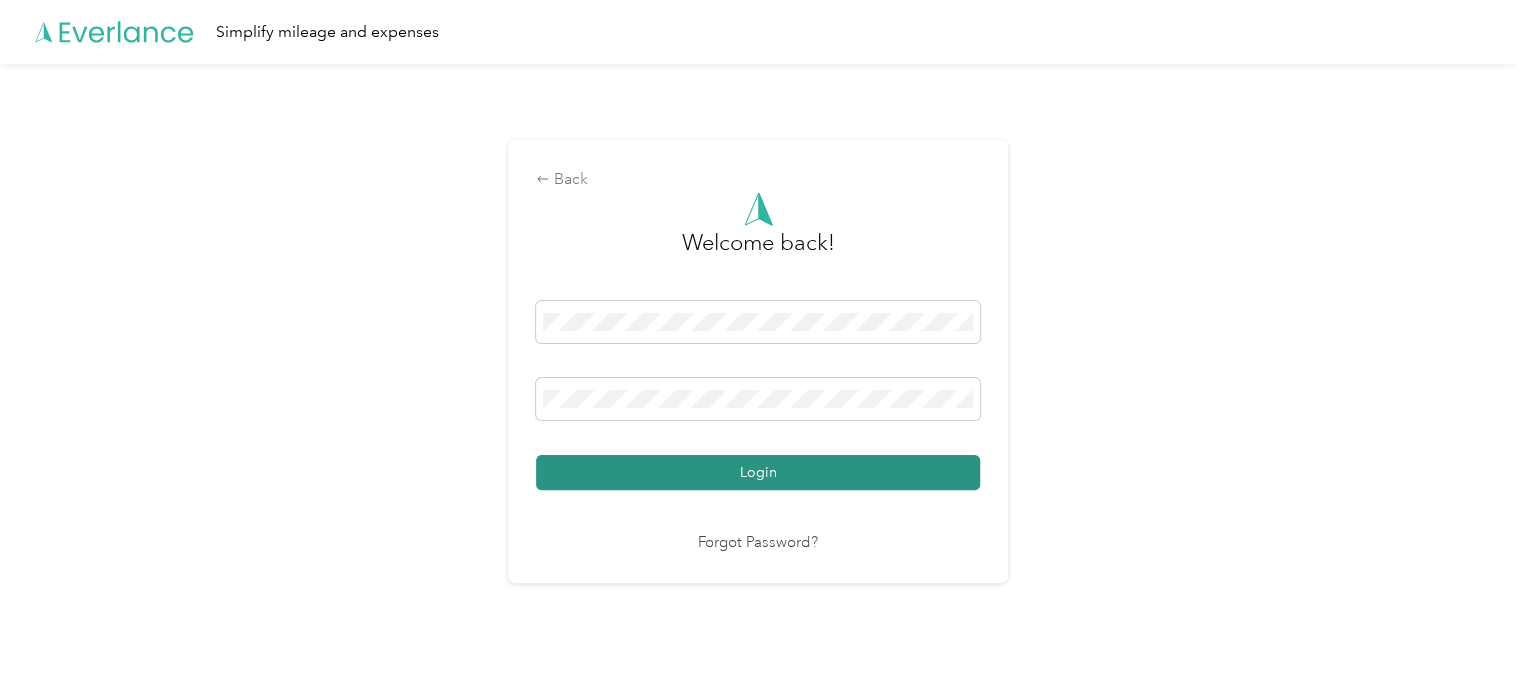 click on "Login" at bounding box center (758, 472) 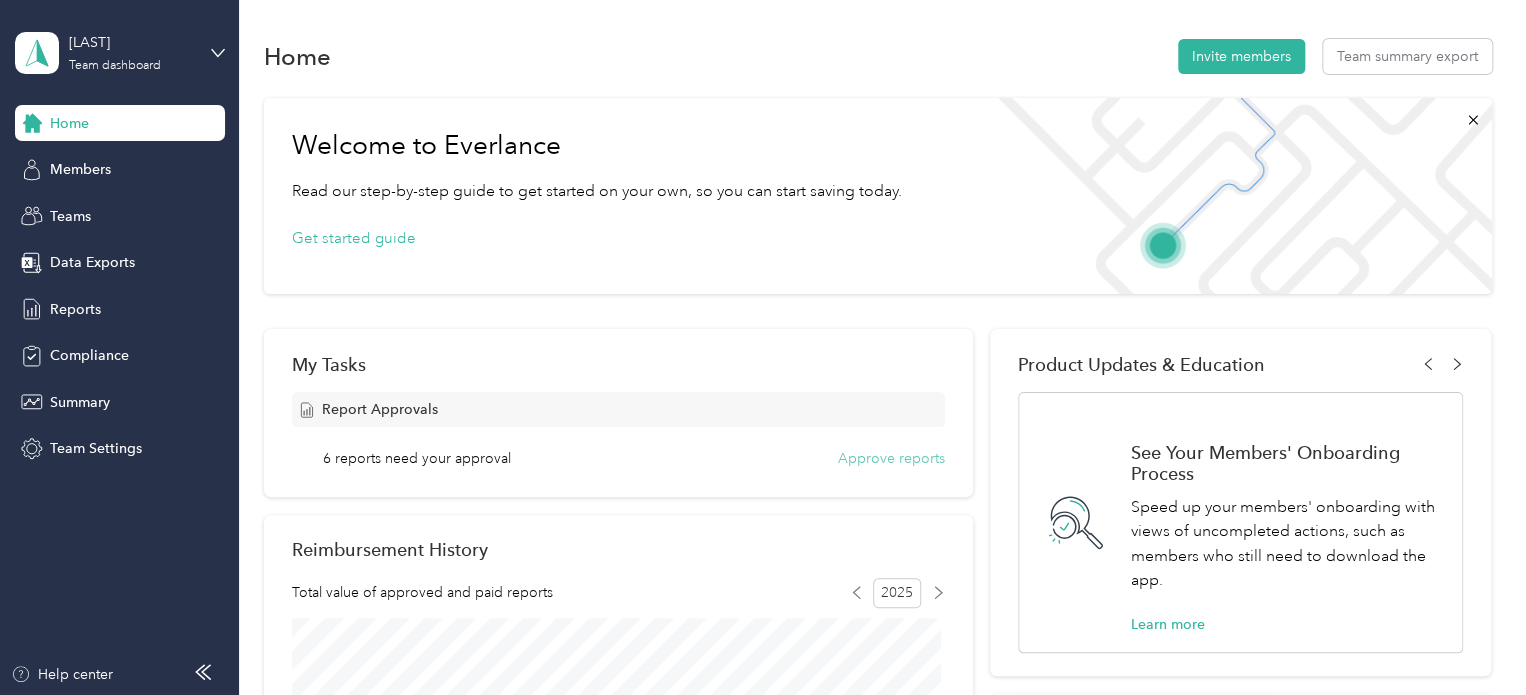 click on "Approve reports" at bounding box center (891, 458) 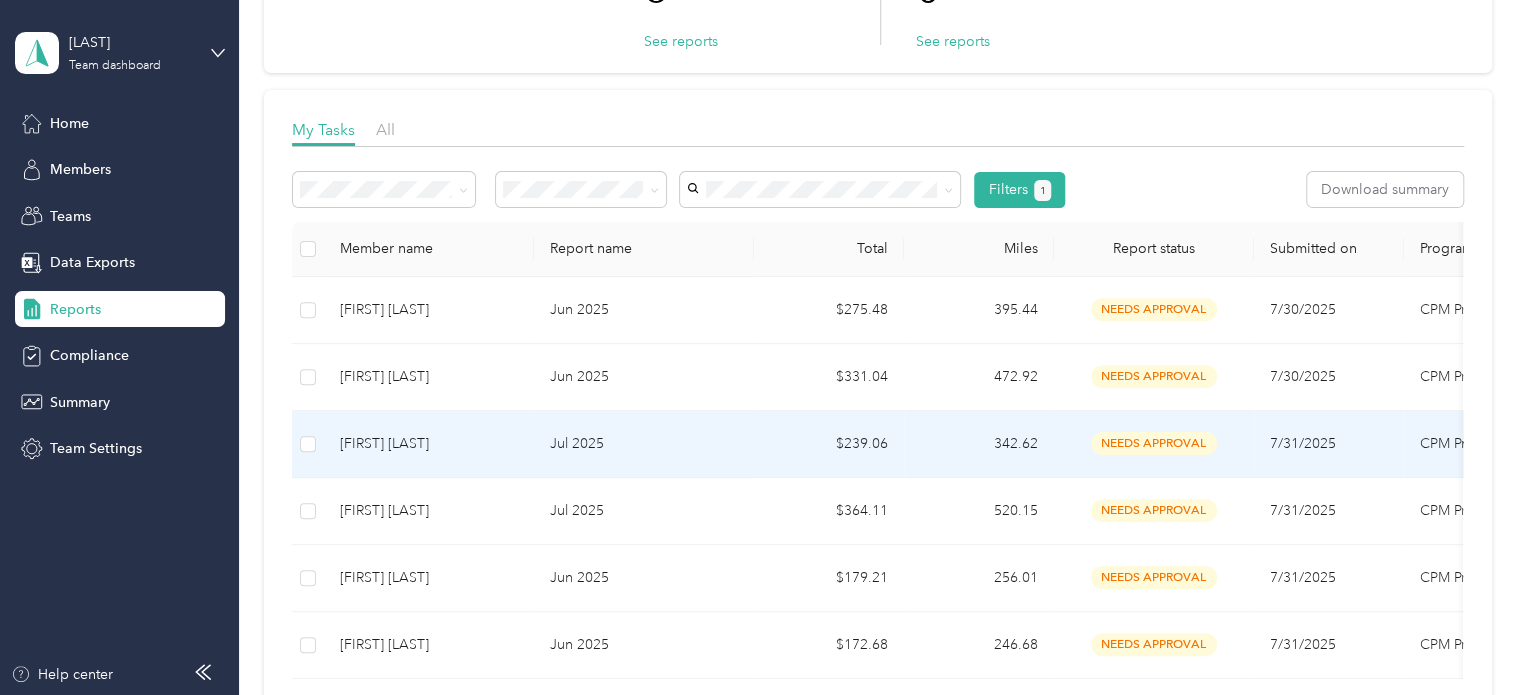 scroll, scrollTop: 240, scrollLeft: 0, axis: vertical 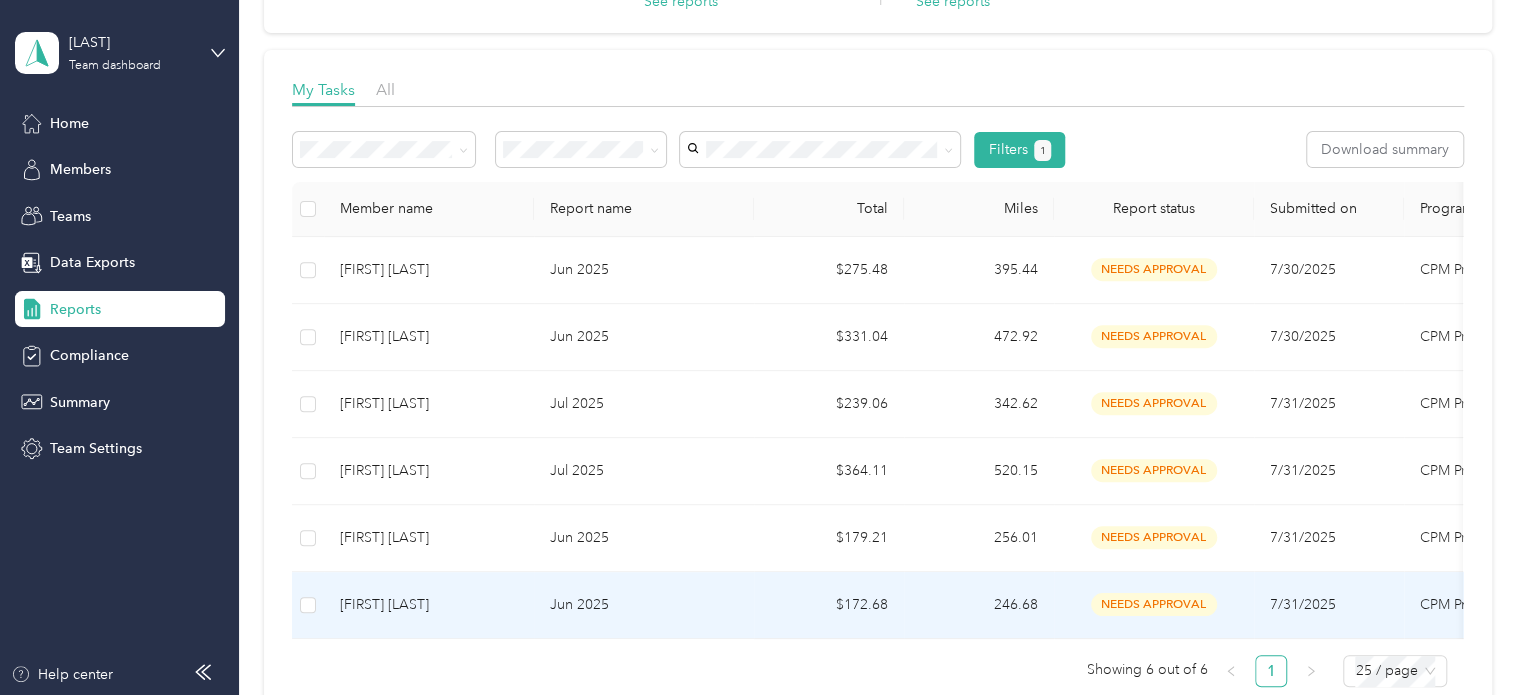 click on "246.68" at bounding box center [979, 605] 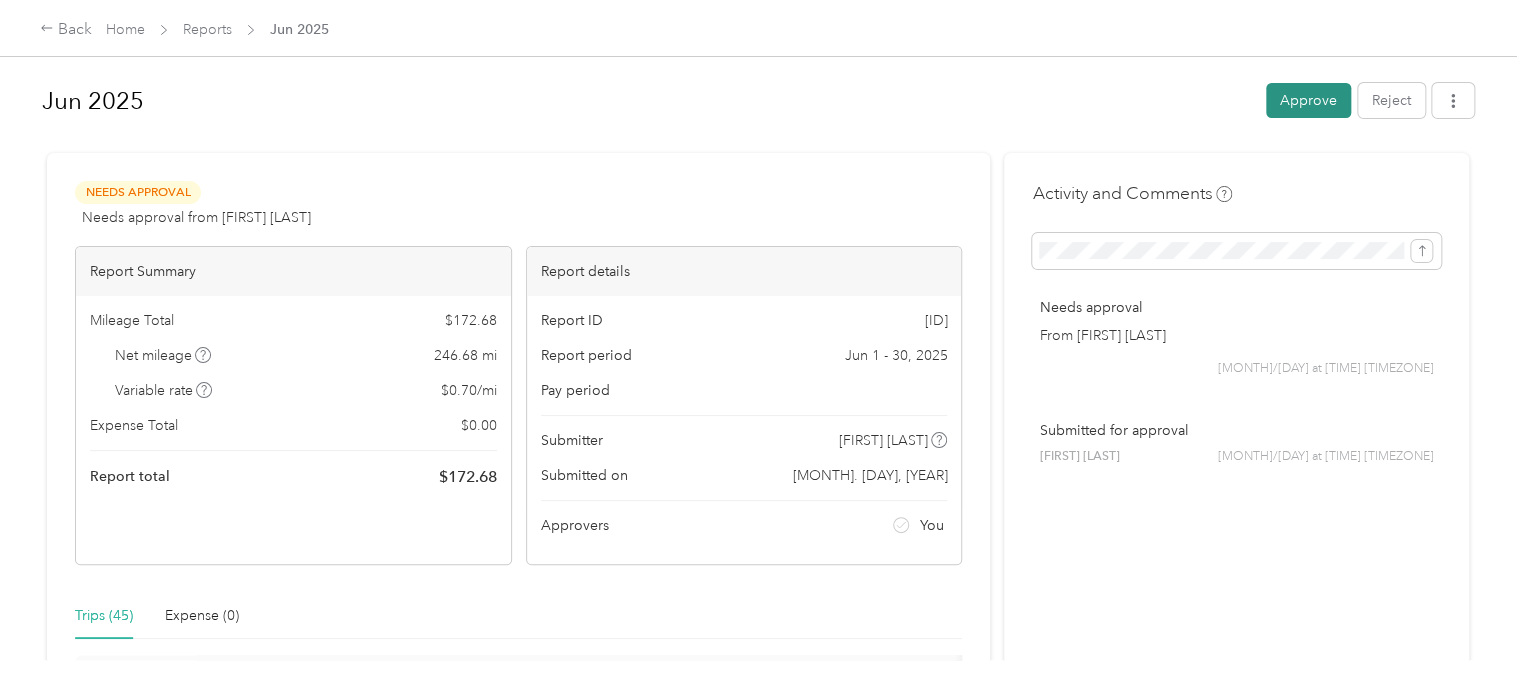 click on "Approve" at bounding box center [1308, 100] 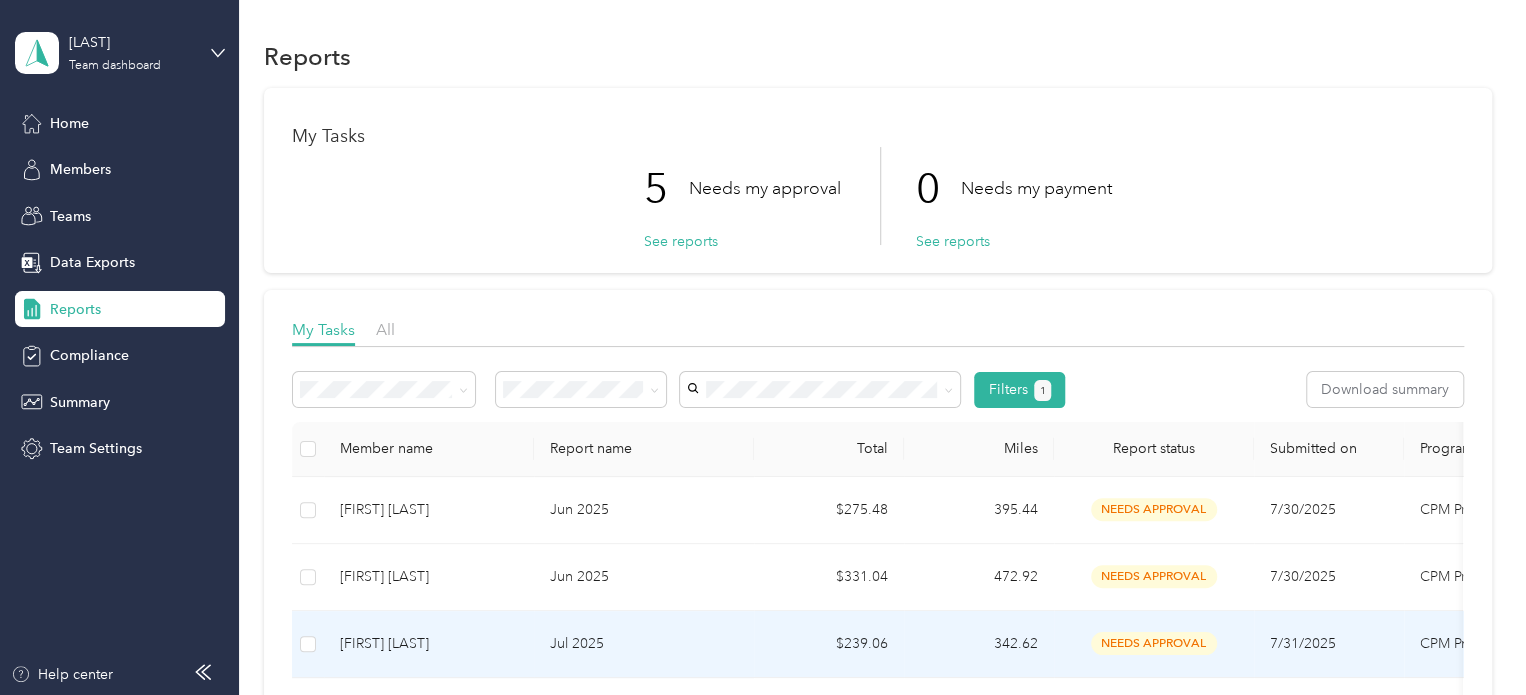 click on "Jul 2025" at bounding box center (644, 644) 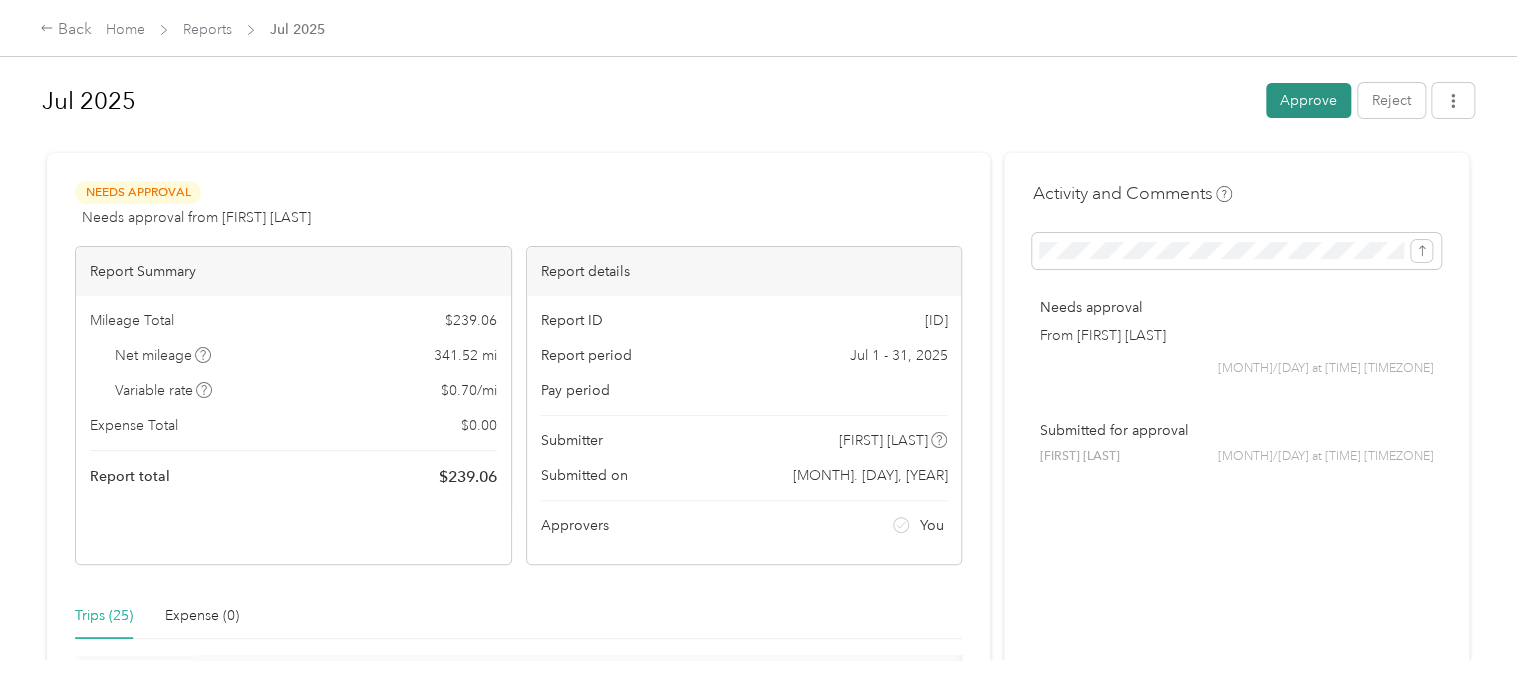 click on "Approve" at bounding box center (1308, 100) 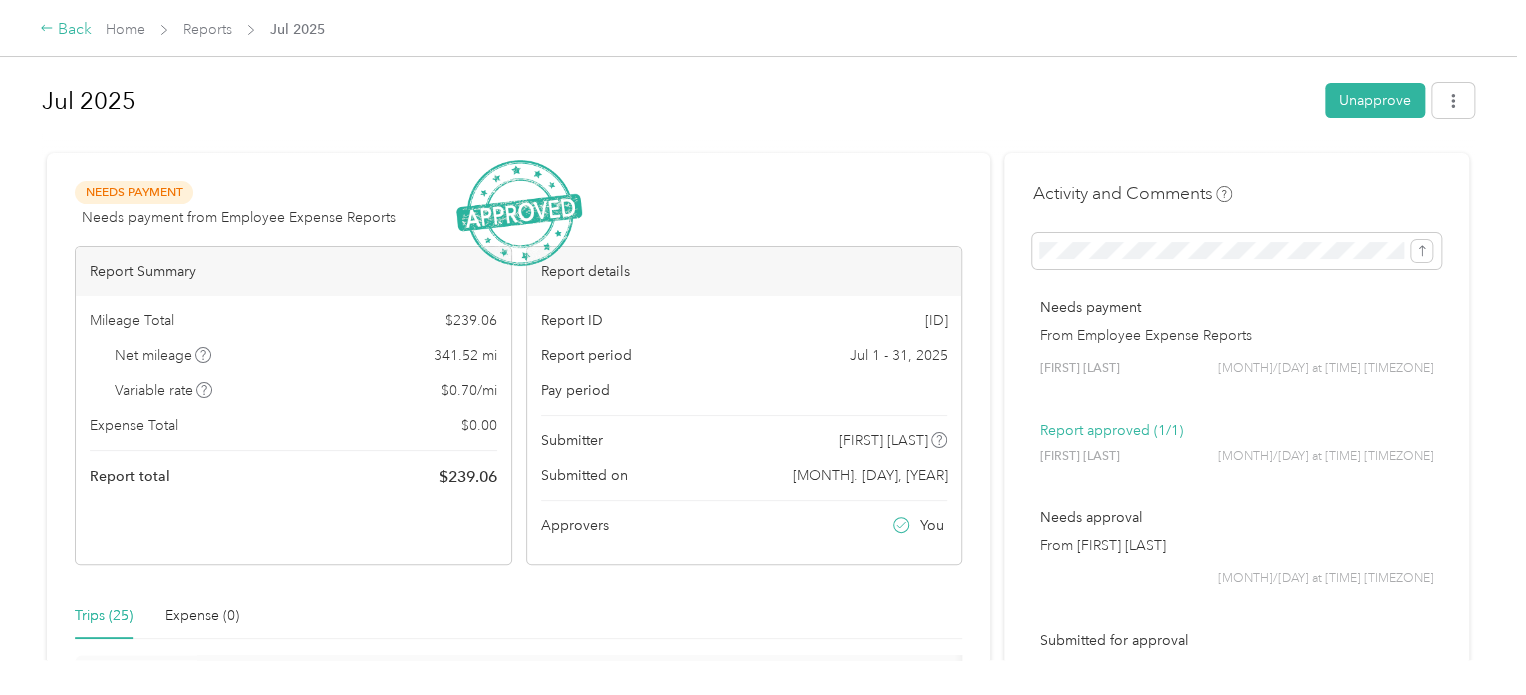 click on "Back" at bounding box center [66, 30] 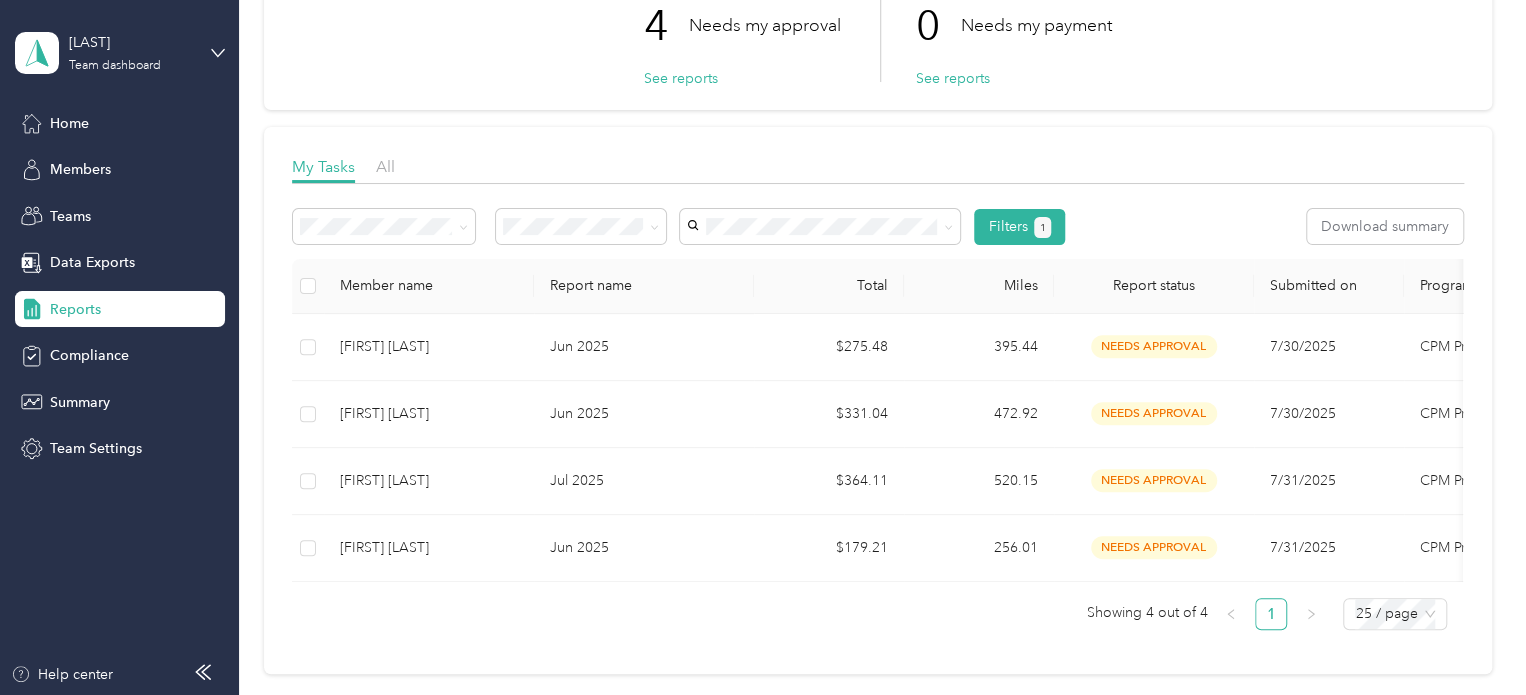scroll, scrollTop: 185, scrollLeft: 0, axis: vertical 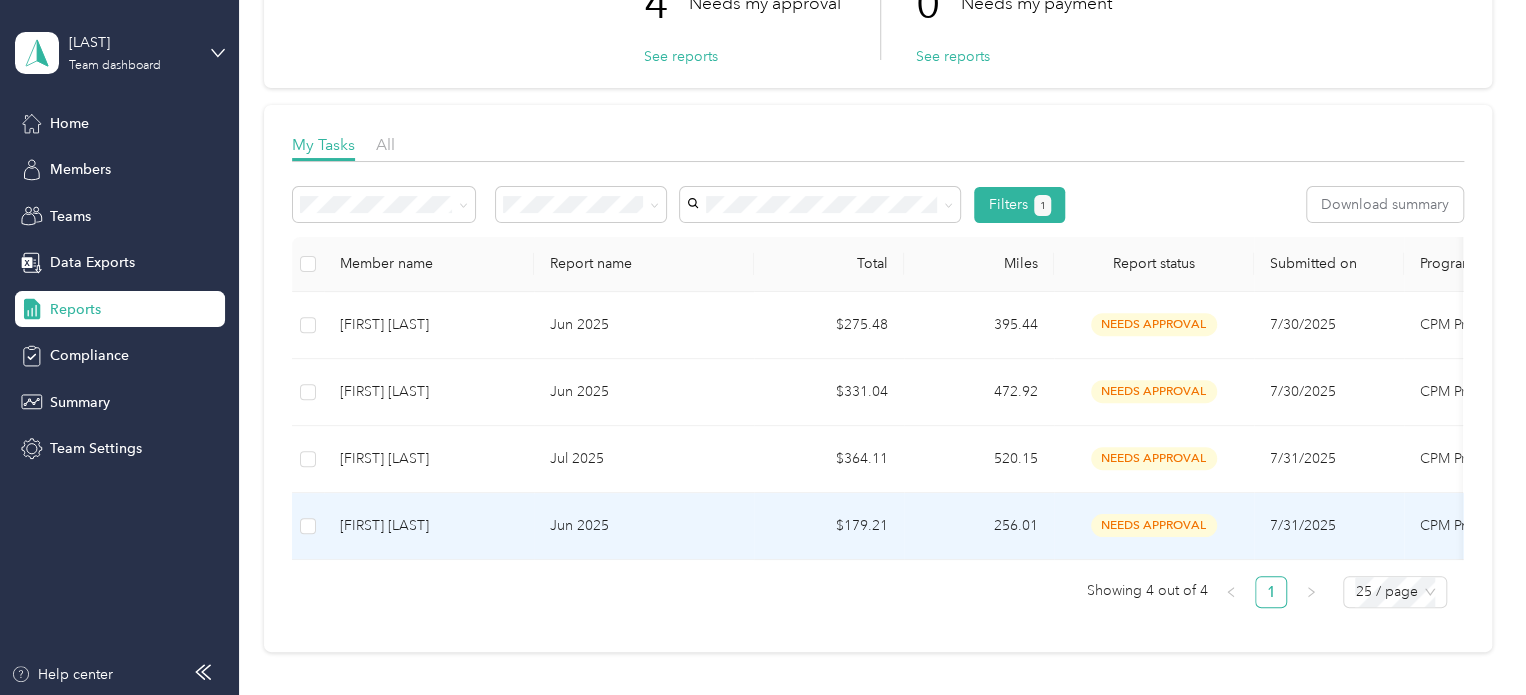 click on "Jun 2025" at bounding box center (644, 526) 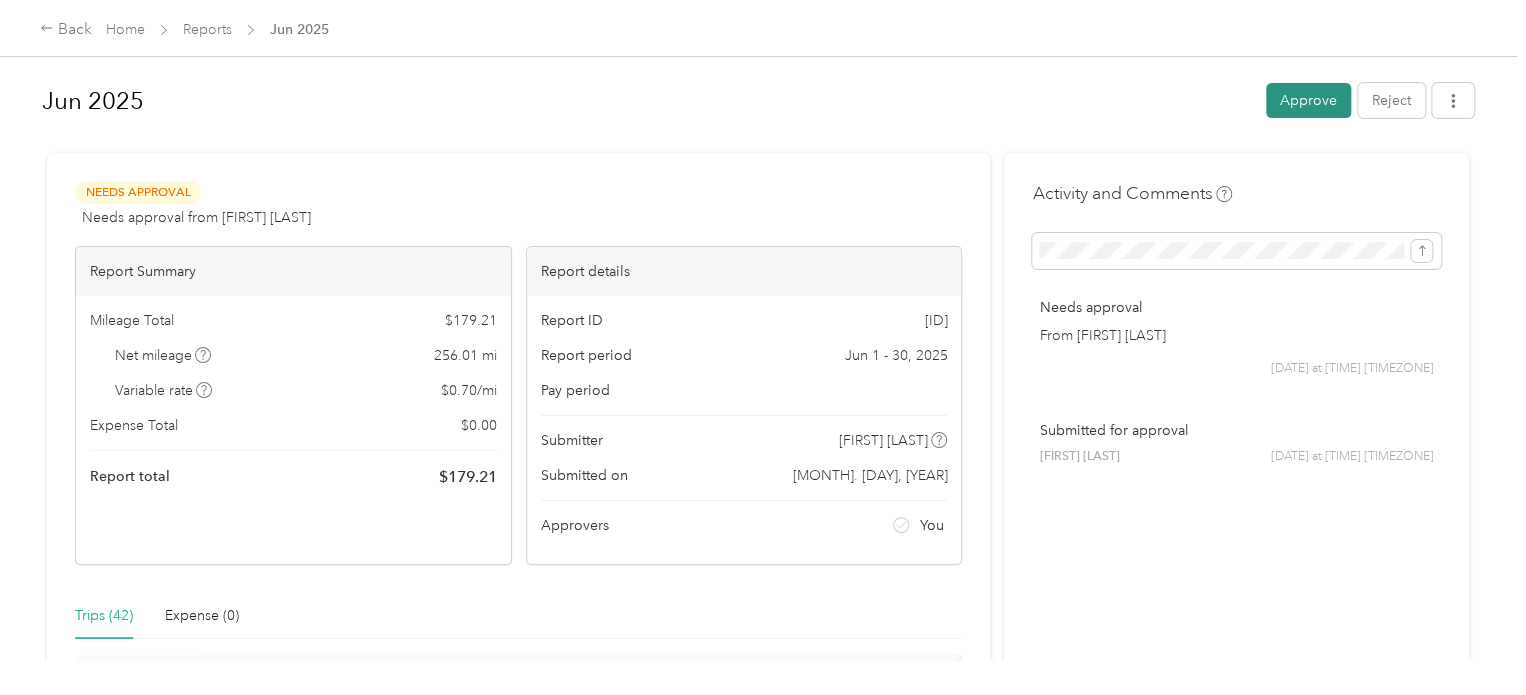 click on "Approve" at bounding box center (1308, 100) 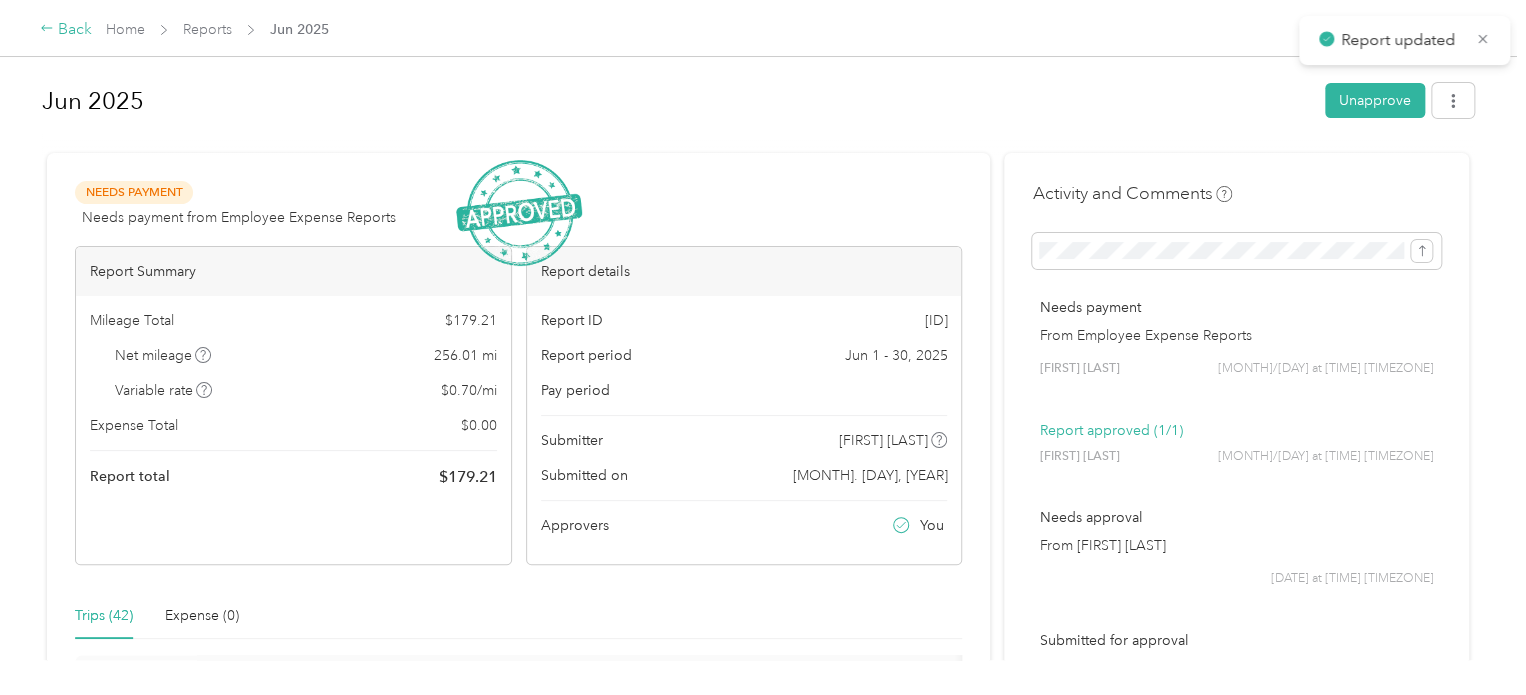click on "Back" at bounding box center [66, 30] 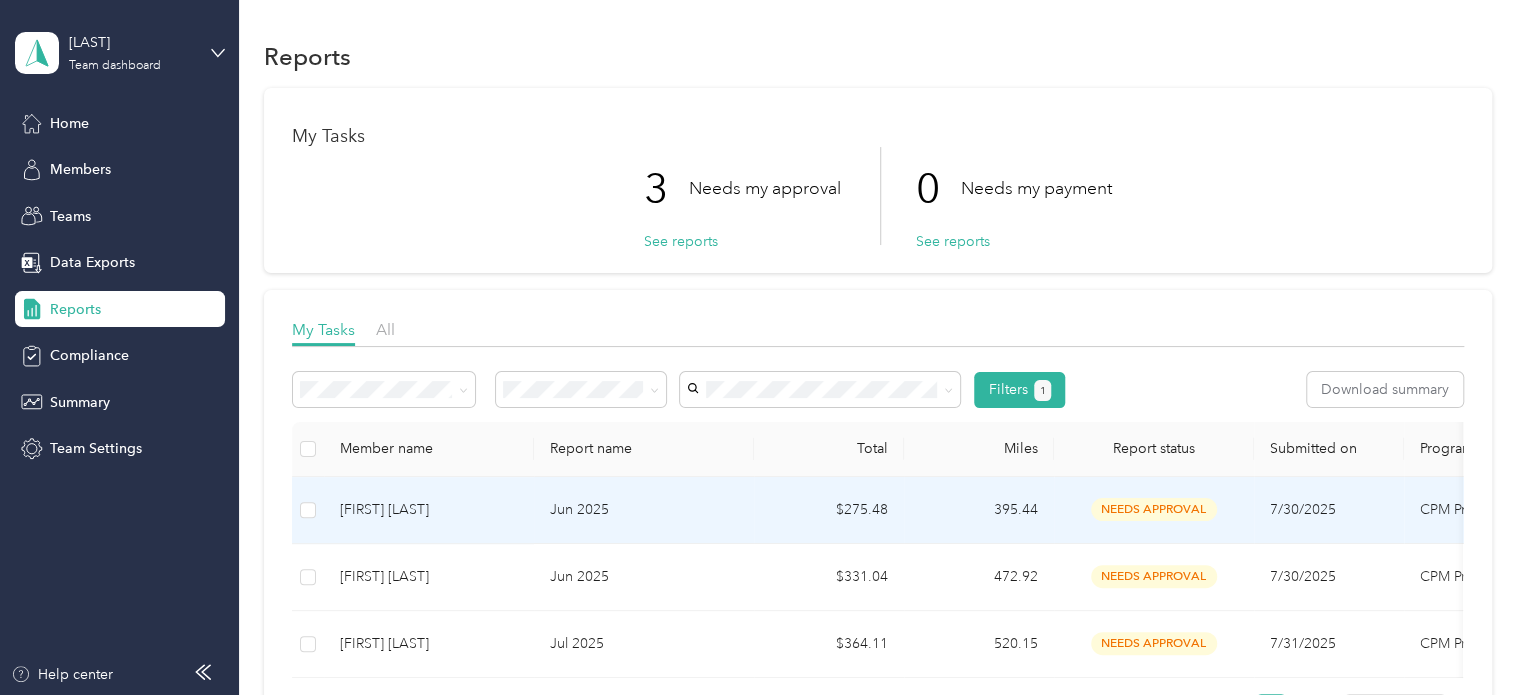 click on "Jun 2025" at bounding box center (644, 510) 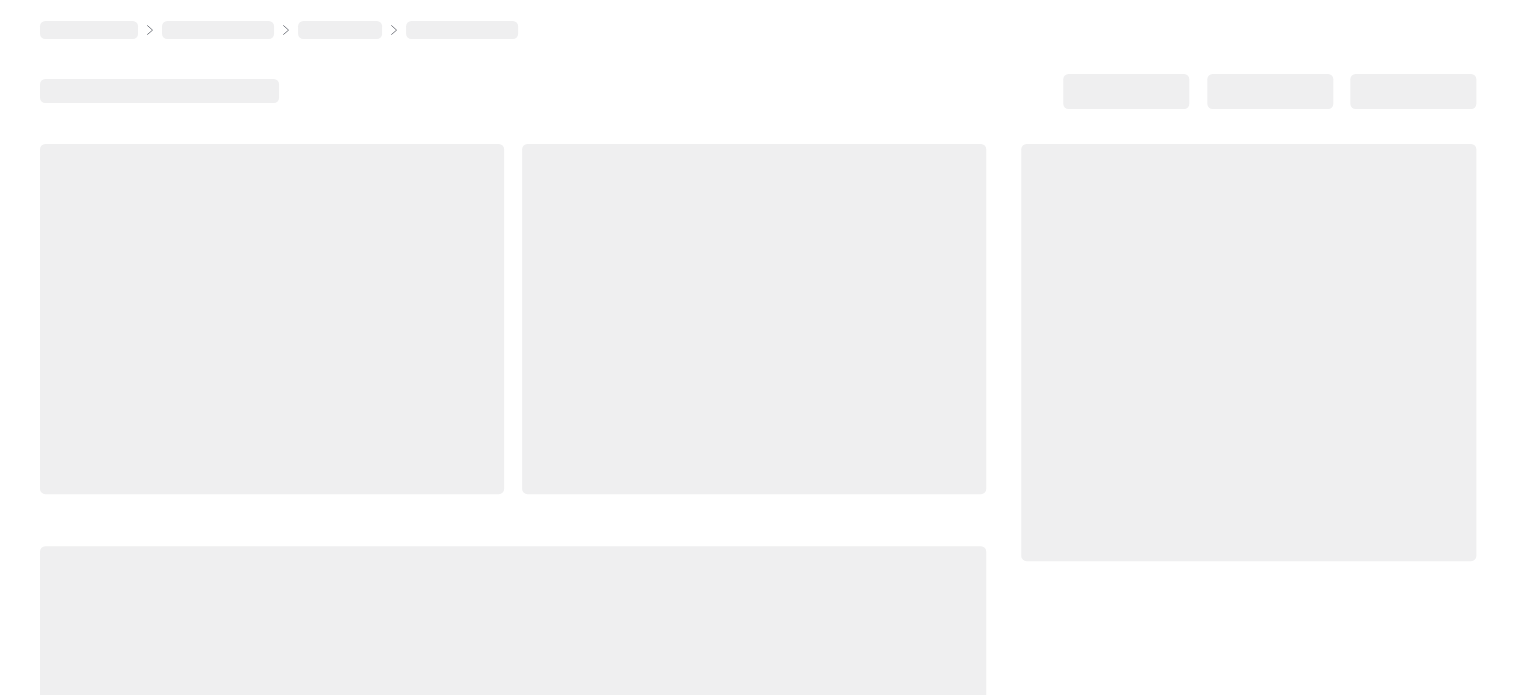 click at bounding box center [513, 484] 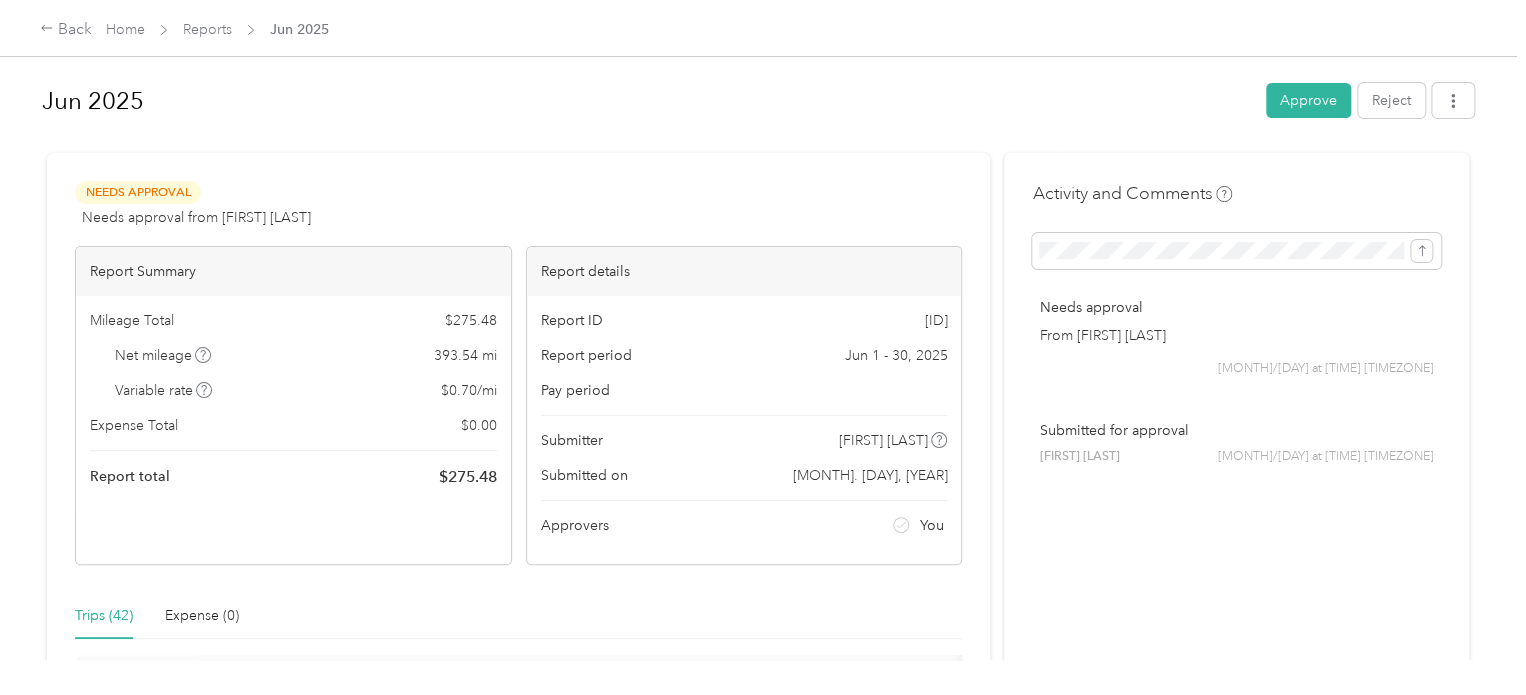 click on "Trips ([NUMBER]) Expense ([NUMBER])" at bounding box center [518, 616] 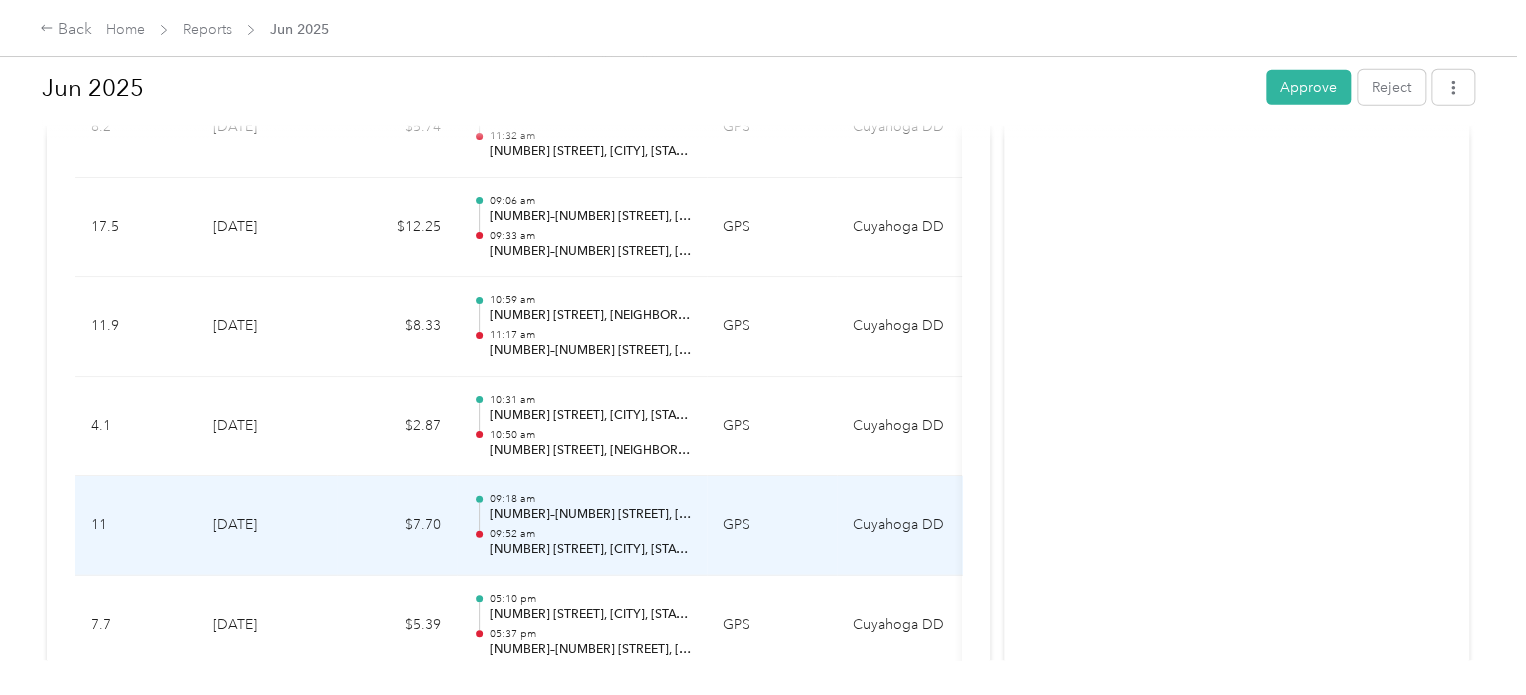 scroll, scrollTop: 2720, scrollLeft: 0, axis: vertical 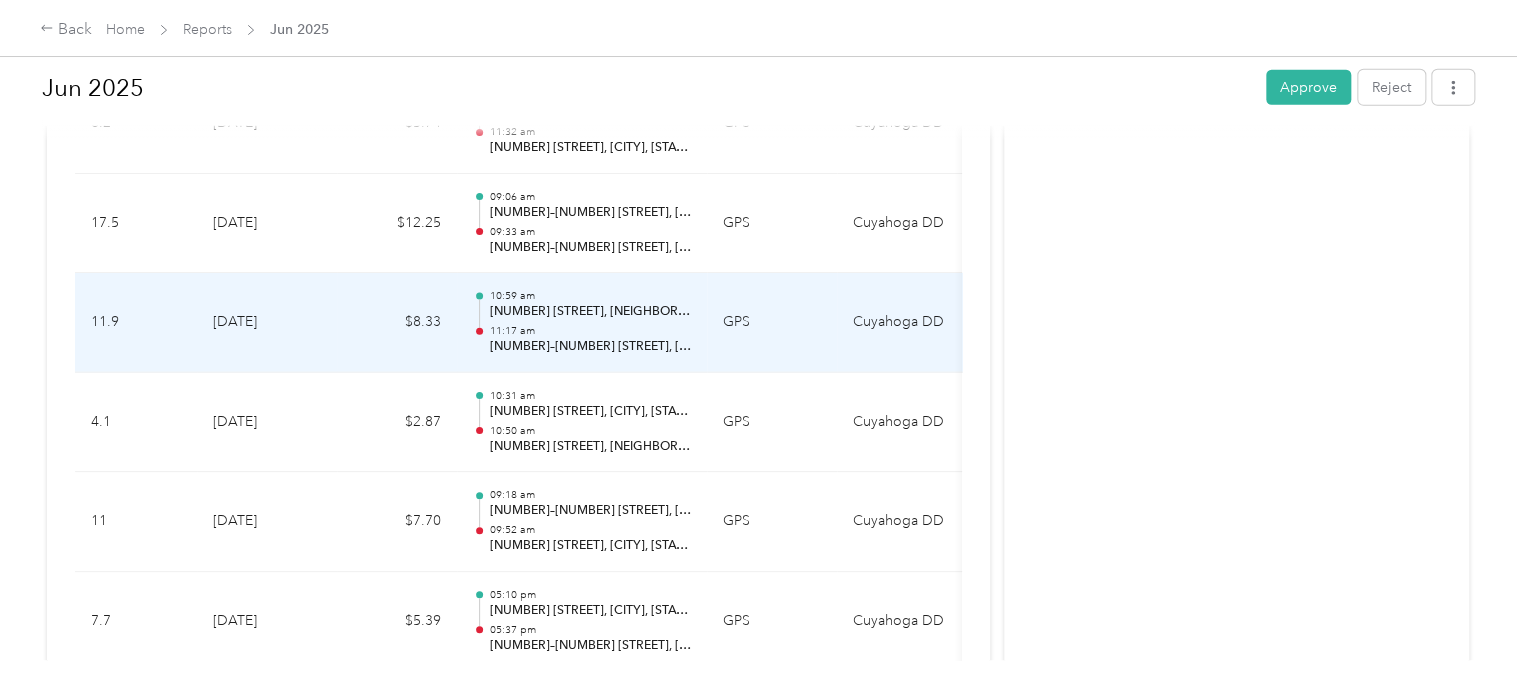 click on "[TIME] [NUMBER] [STREET], [NEIGHBORHOOD], [CITY], [STATE] [TIME] [NUMBER]–[NUMBER] [STREET], [CITY], [STATE]" at bounding box center (582, 323) 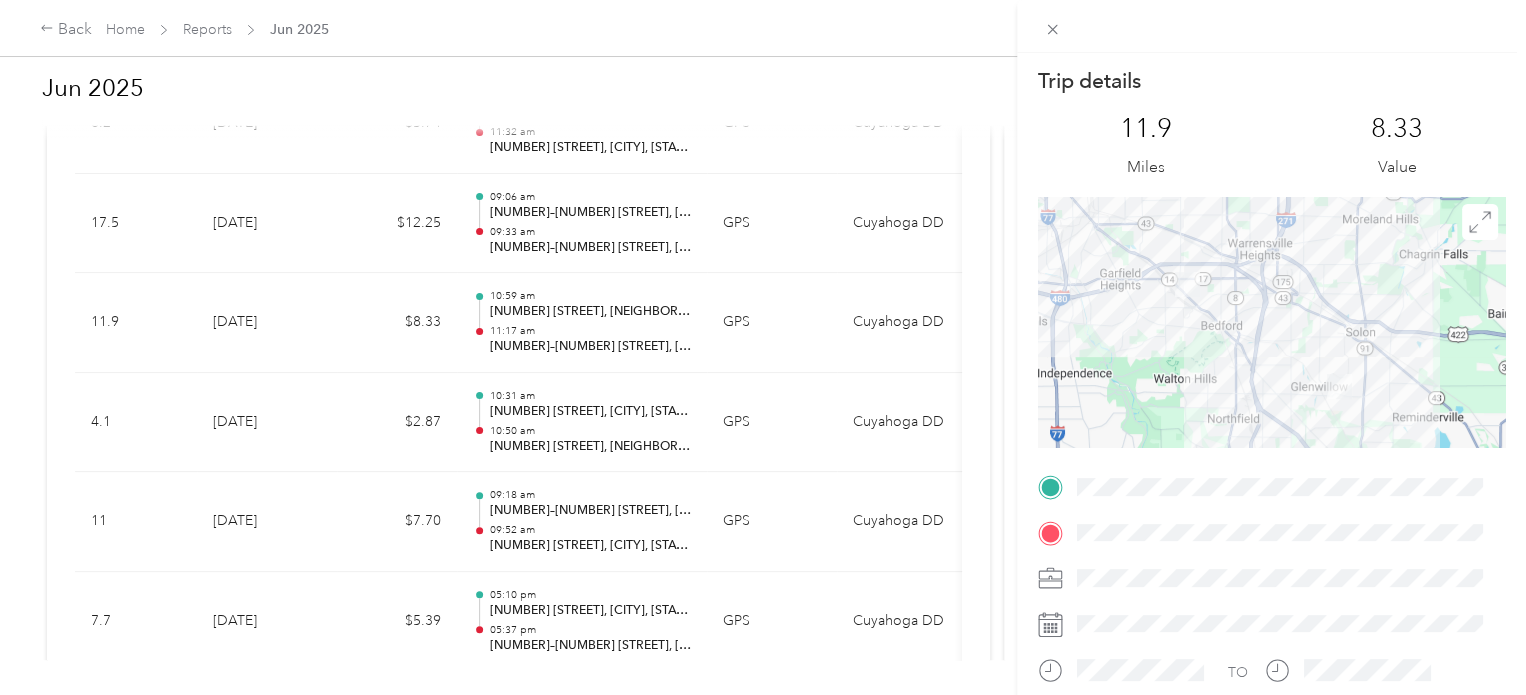 click on "Trip details This trip cannot be edited because it is either under review, approved, or paid. Contact your Team Manager to edit it. 11.9 Miles 8.33 Value  TO" at bounding box center [763, 347] 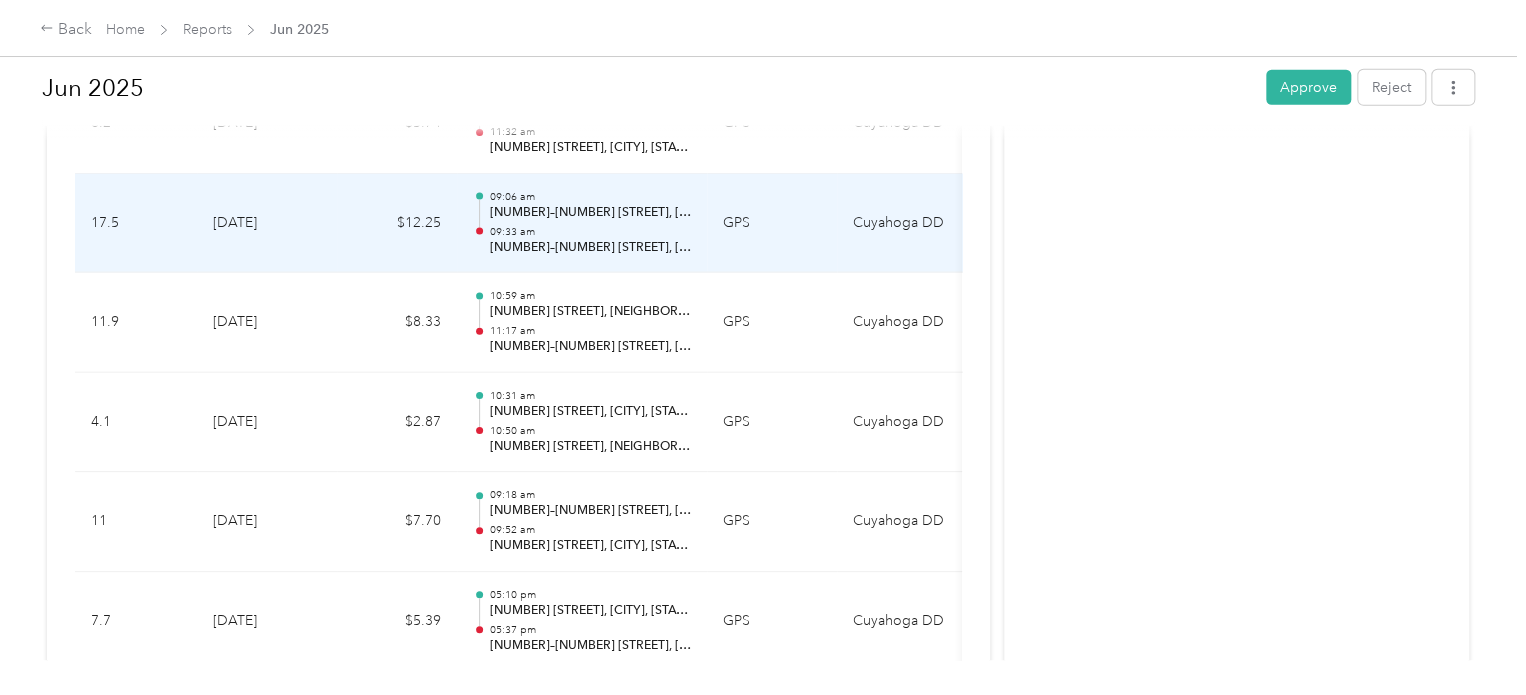 click on "[NUMBER]–[NUMBER] [STREET], [NEIGHBORHOOD], [CITY], [STATE]" at bounding box center [590, 248] 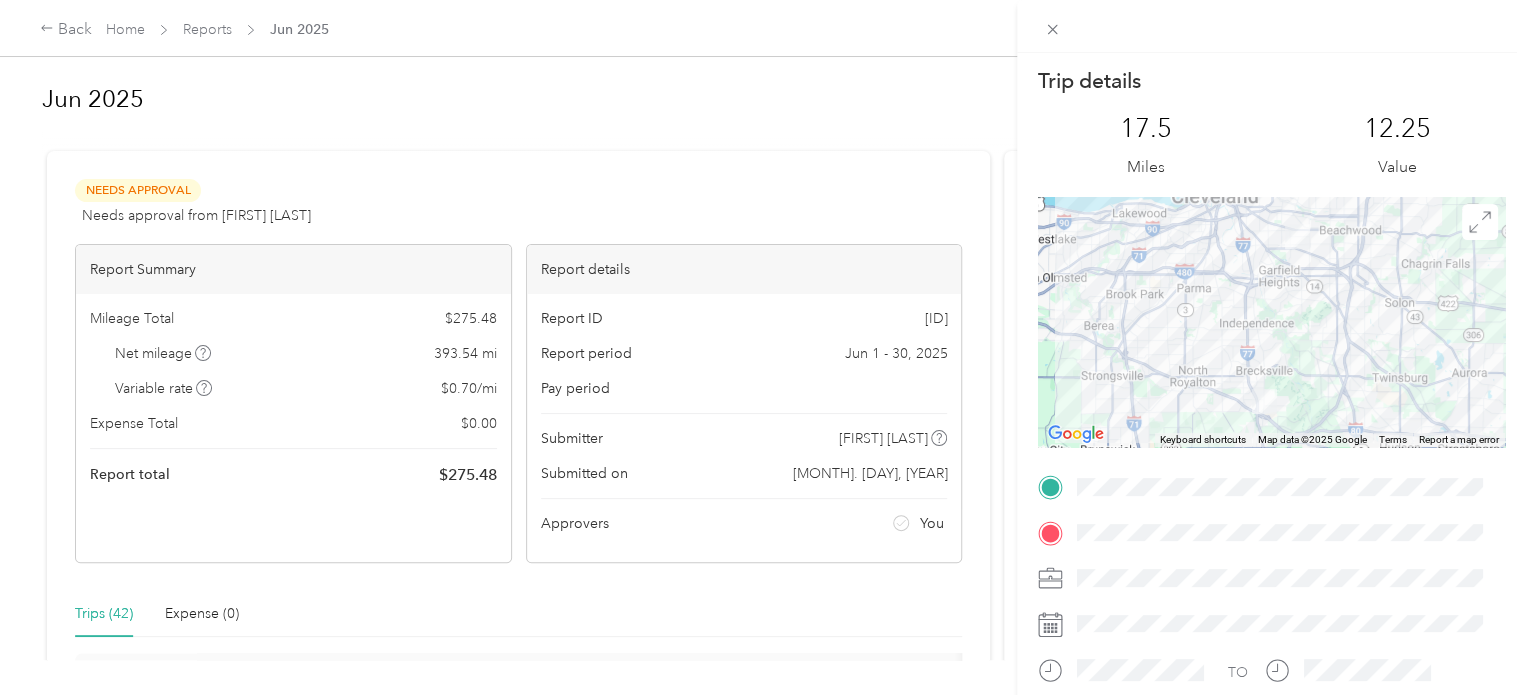 scroll, scrollTop: 0, scrollLeft: 0, axis: both 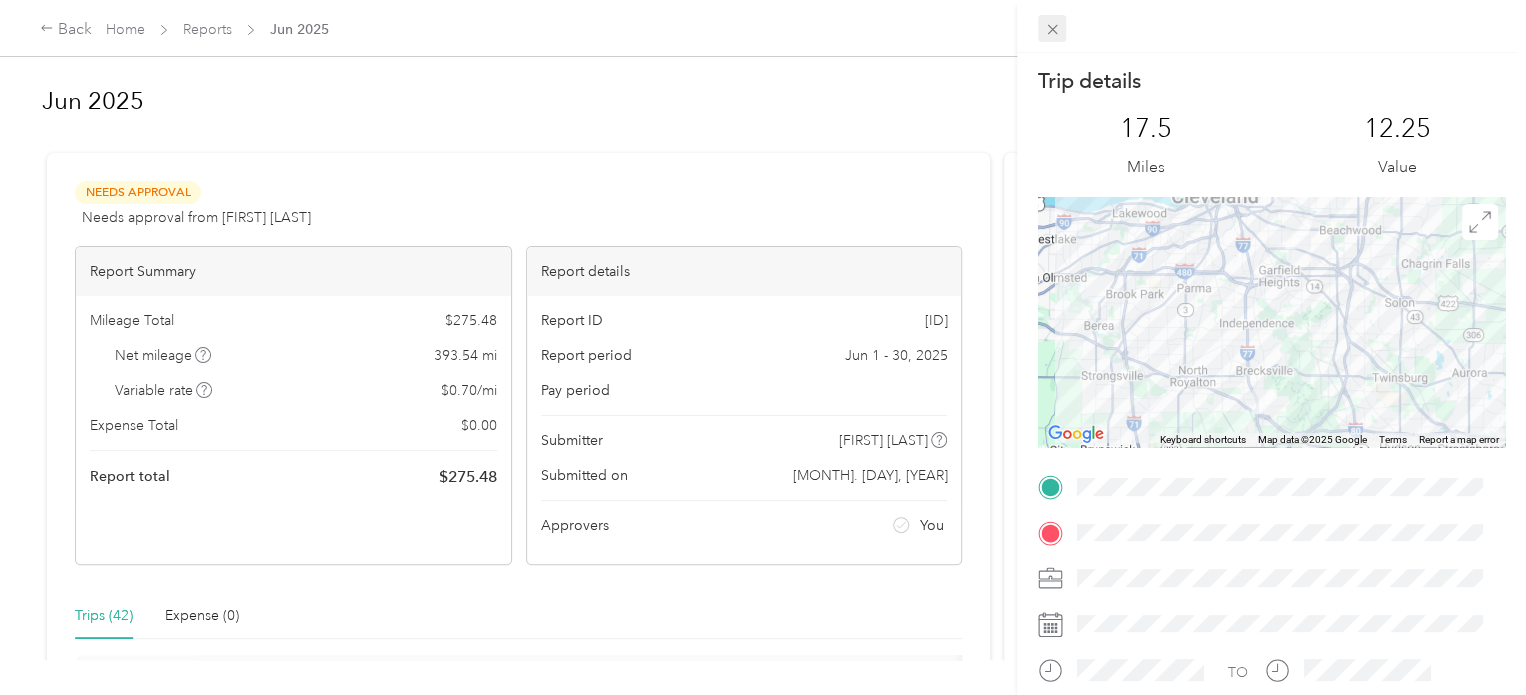 click 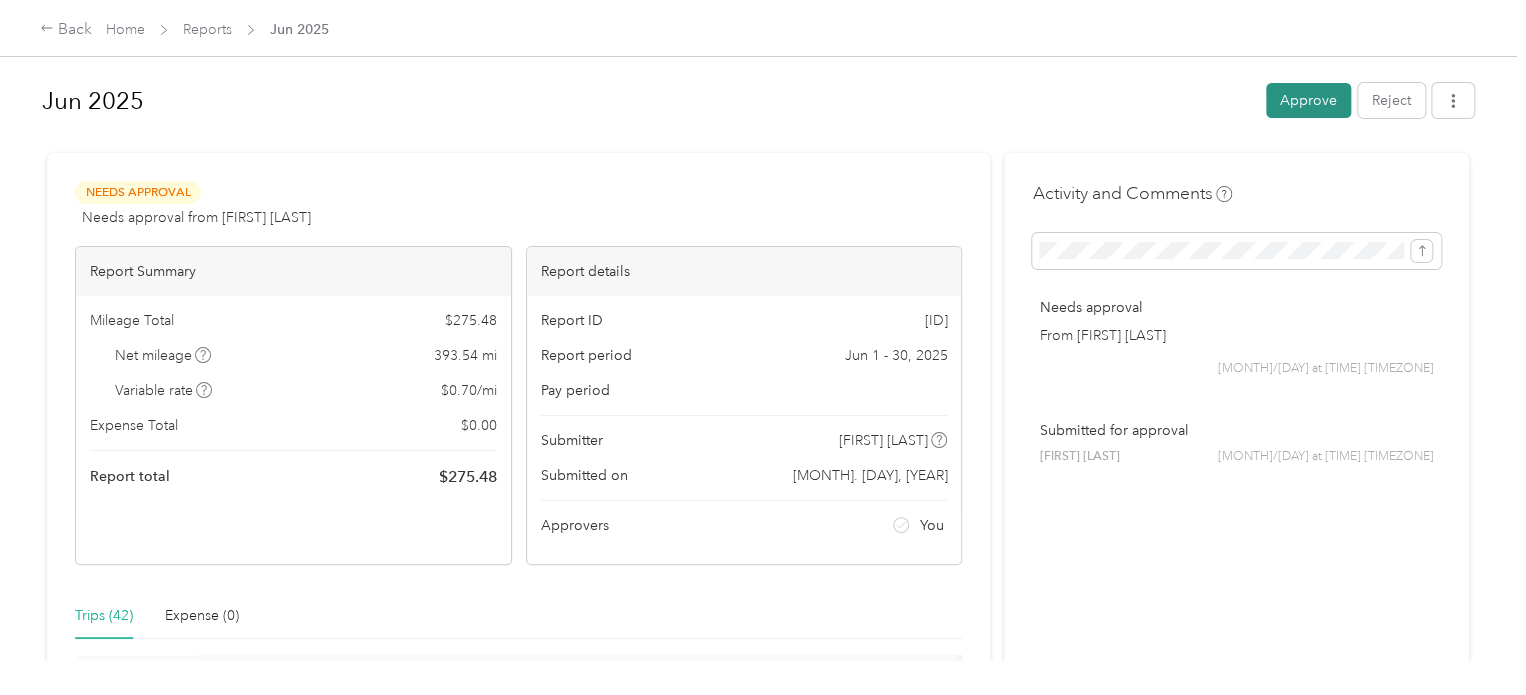 click on "Approve" at bounding box center (1308, 100) 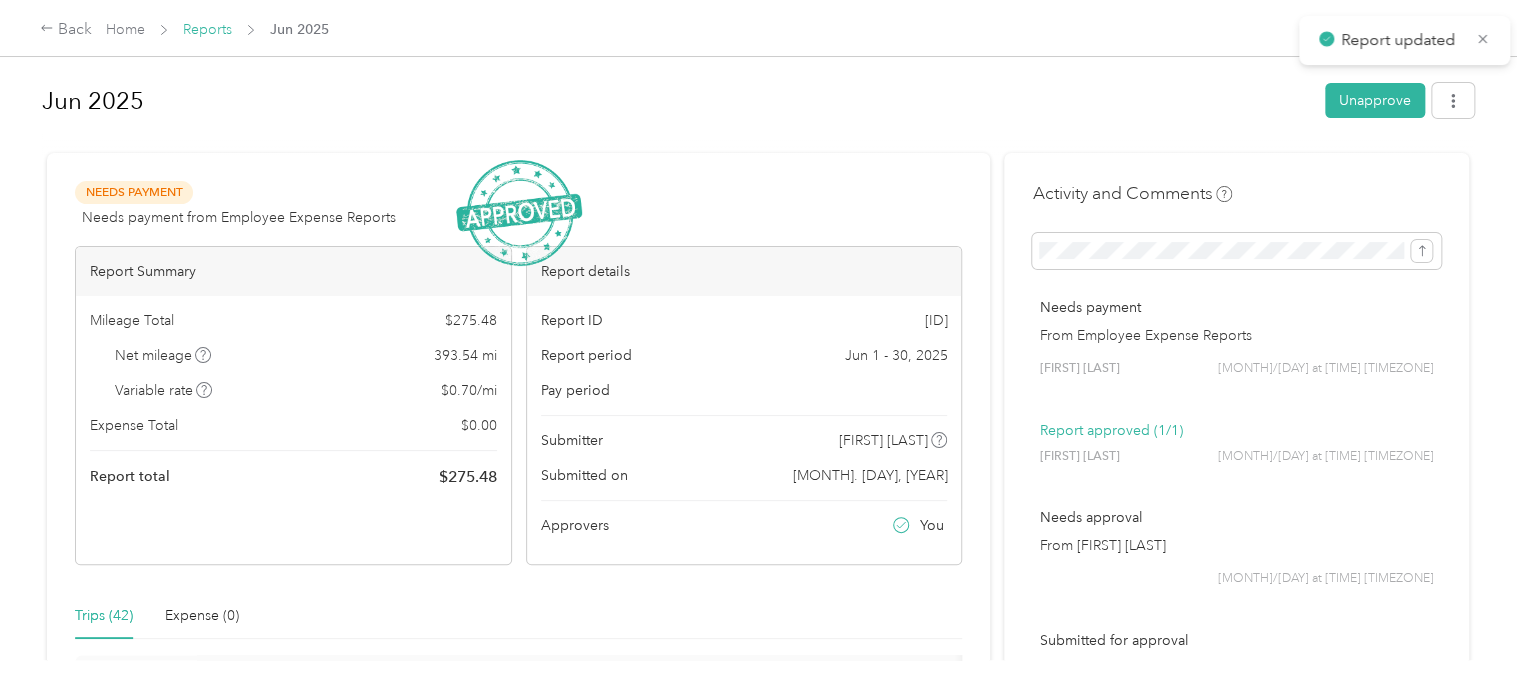 click on "Reports" at bounding box center (207, 29) 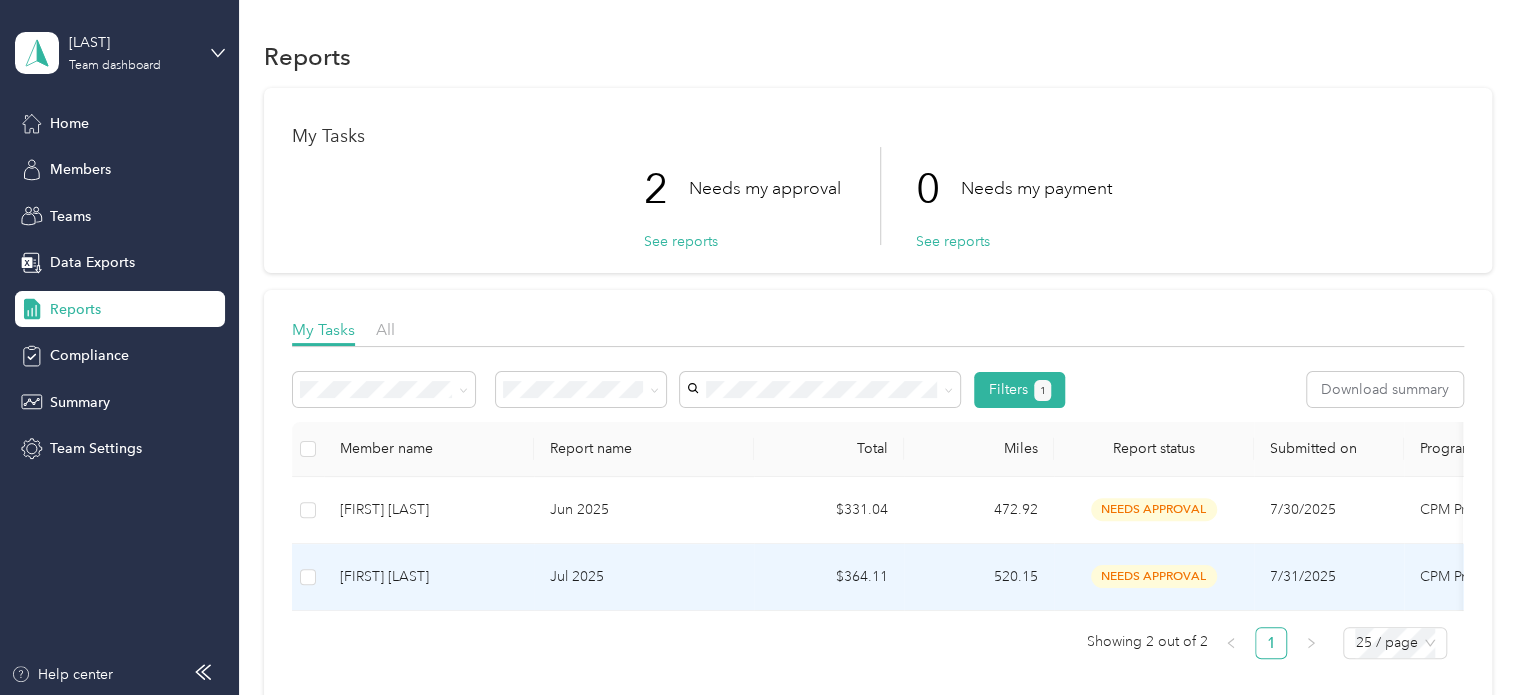 click on "Jul 2025" at bounding box center (644, 577) 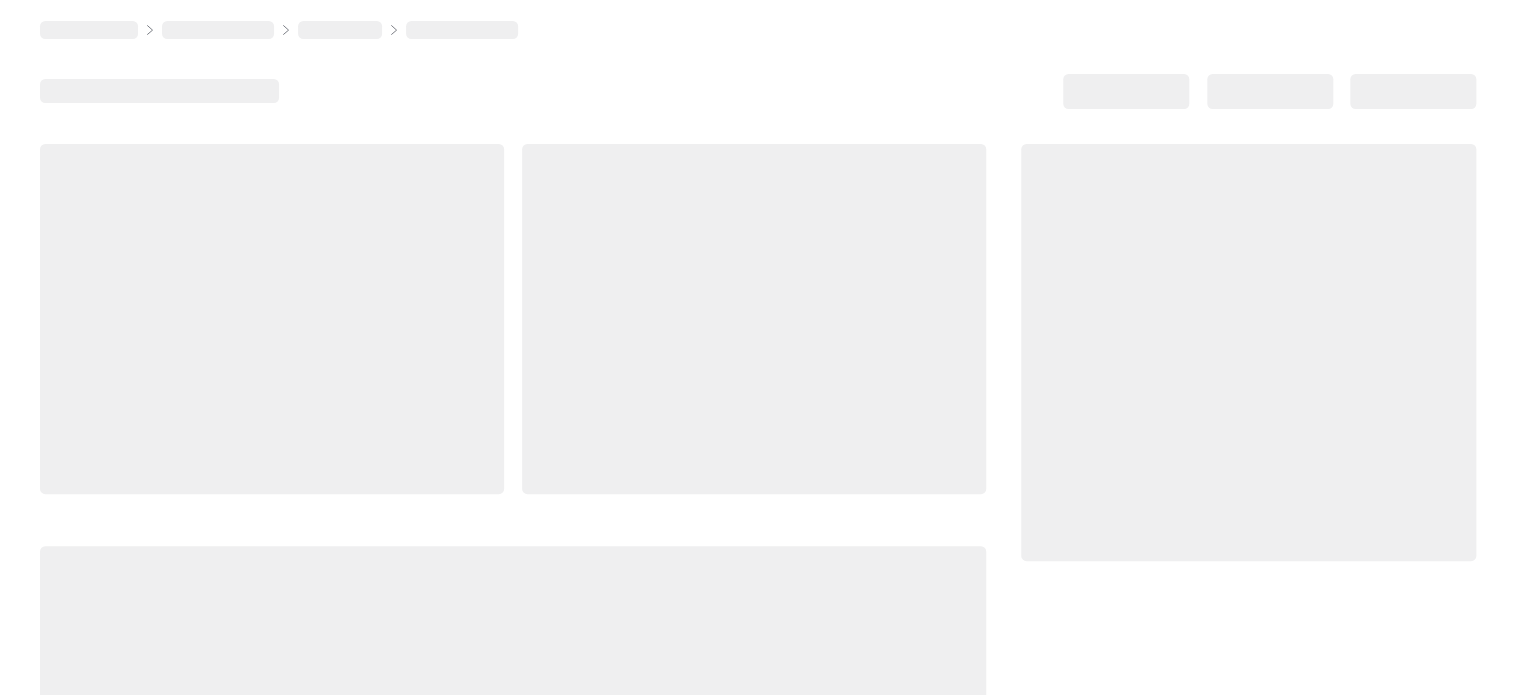 click at bounding box center [513, 685] 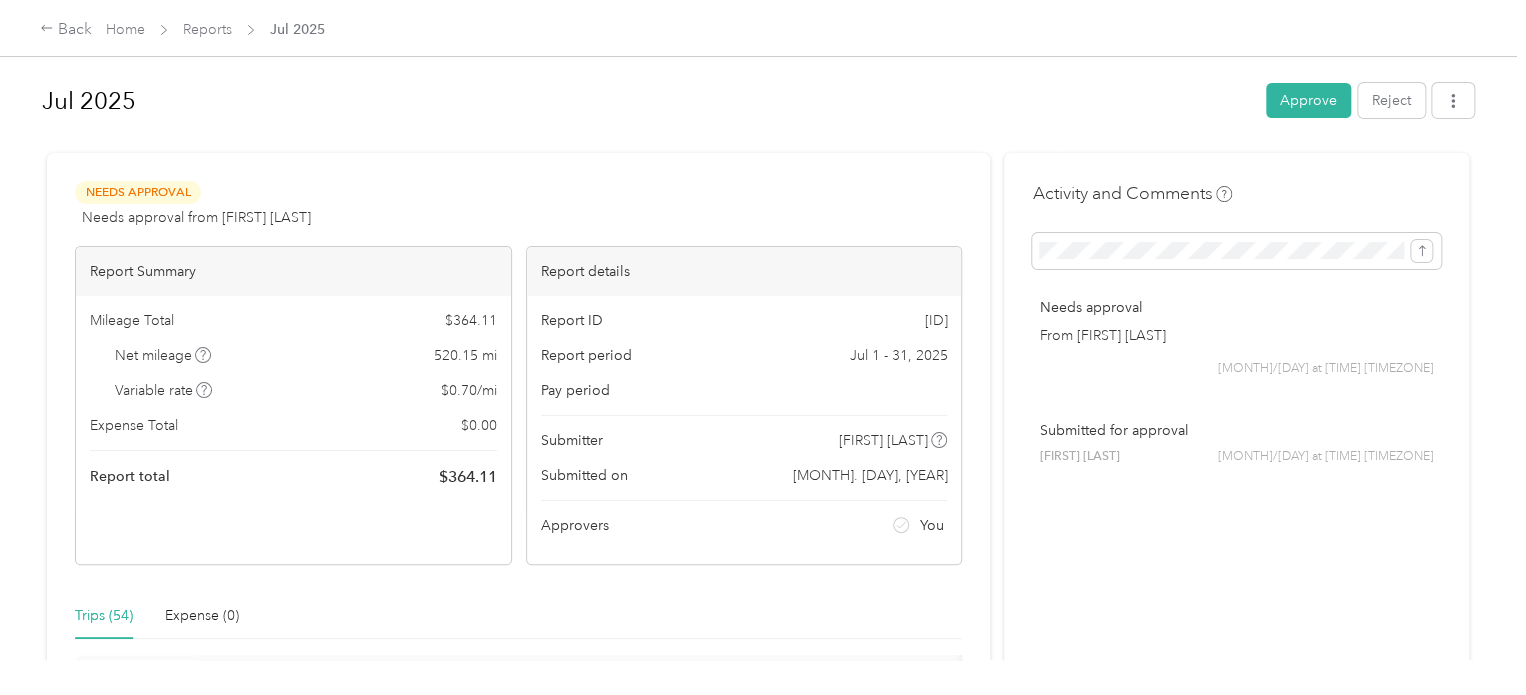 click on "Needs payment from Employee Expense Reports View  activity & comments Report Summary Mileage Total $ [AMOUNT] Net mileage   [MILES]   mi Variable rate   $ [RATE] / mi Expense Total $ [AMOUNT] Report total $ [AMOUNT] Report details Report ID [ID] Report period [MONTH] - [MONTH], [YEAR] Pay period Submitter [FIRST] [LAST] Submitted on [MONTH]. [DAY], [YEAR] Approvers You Trips ([NUMBER]) Expense ([NUMBER]) Gross Miles Trip Date Value Location Track Method Purpose Notes Tags                   [MILES] [MONTH]-[DAY]-[YEAR] $[AMOUNT] [TIME] [NUMBER] [STREET], [NEIGHBORHOOD], [CITY], [STATE] [TIME] [NUMBER] [STREET], [CITY], [STATE] GPS [COUNTY] DD - [MILES] [MONTH]-[DAY]-[YEAR] $[AMOUNT] [TIME] [NUMBER] [STREET], [CITY], [STATE] [TIME] [NUMBER]–[NUMBER] [STREET], [NEIGHBORHOOD], [CITY], [STATE] GPS [COUNTY] DD - [MILES] [MONTH]-[DAY]-[YEAR] $[AMOUNT] [TIME] [NUMBER] [STREET], [CITY], [STATE] [TIME] [NUMBER] [STREET], [CITY], [STATE] GPS [COUNTY] DD - [MILES] [MONTH]-[DAY]-[YEAR] $[AMOUNT] [TIME] [NUMBER] [STREET], [NEIGHBORHOOD], [CITY], [STATE] [TIME] [NUMBER] [STREET], [CITY], [STATE] GPS [COUNTY] DD - [MILES] [MONTH]-[DAY]-[YEAR] $[AMOUNT] [TIME] [NUMBER] [STREET], [CITY], [STATE] [TIME] [NUMBER] [STREET], [CITY], [STATE] GPS [COUNTY] DD - [MILES] [MONTH]-[DAY]-[YEAR] $[AMOUNT] [TIME] [NUMBER] [STREET], [CITY], [STATE] [TIME] [NUMBER] [STREET], [CITY], [STATE] GPS [COUNTY] DD -" at bounding box center [518, 3147] 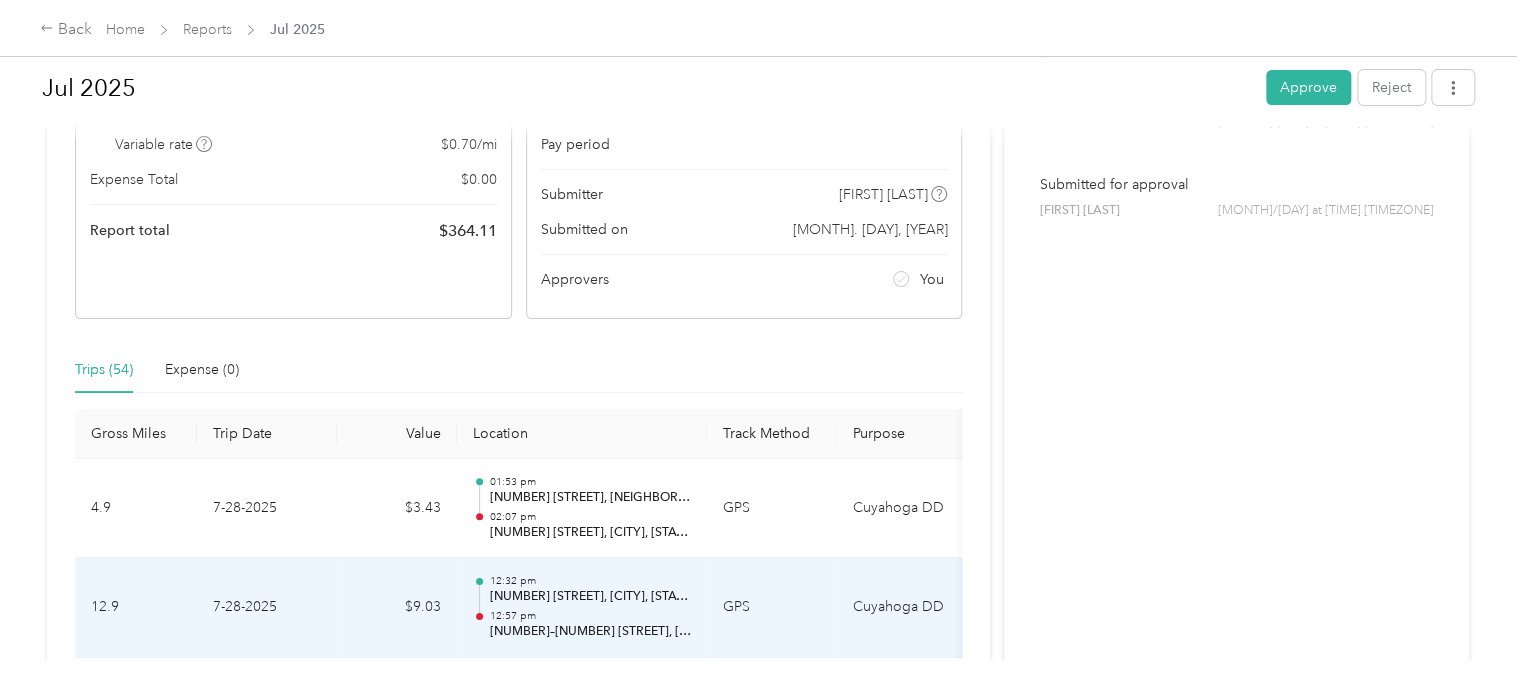 scroll, scrollTop: 400, scrollLeft: 0, axis: vertical 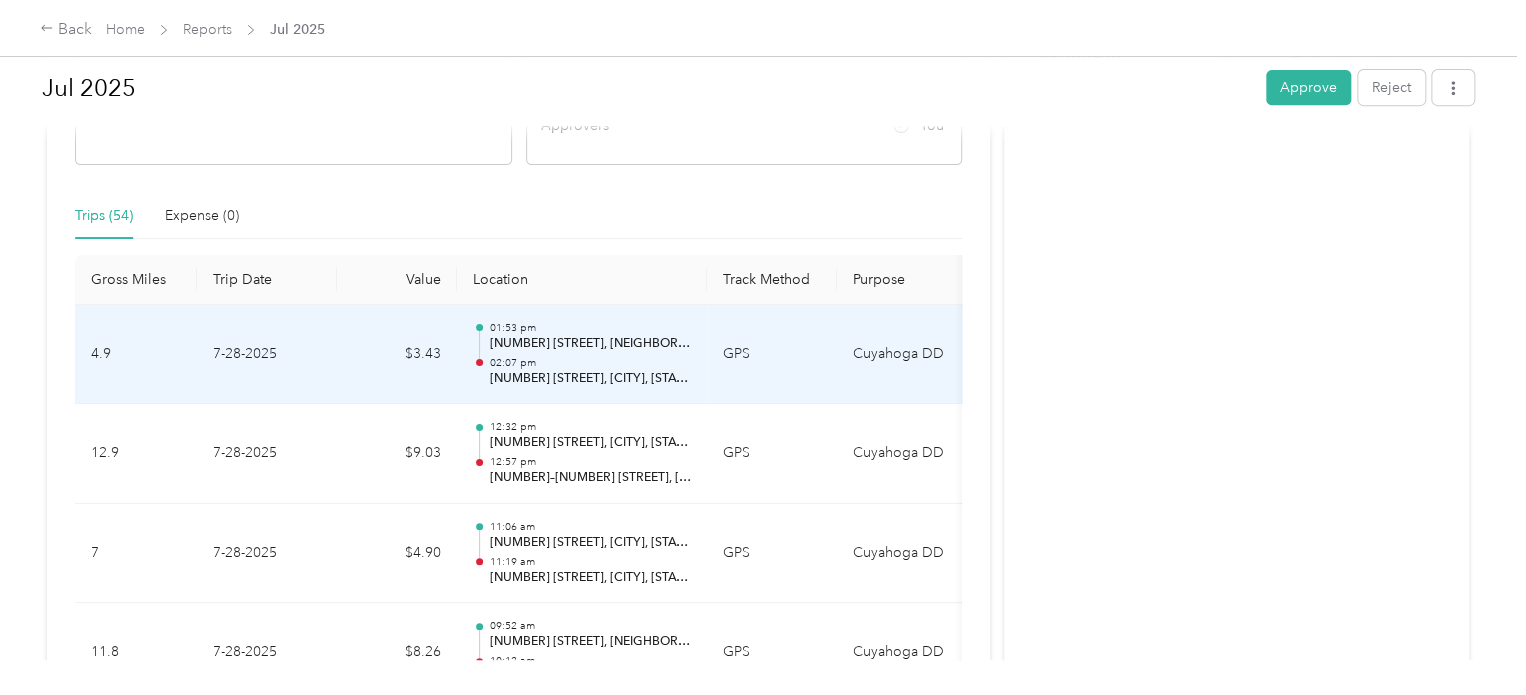 click on "[NUMBER] [STREET], [CITY], [STATE]" at bounding box center (590, 379) 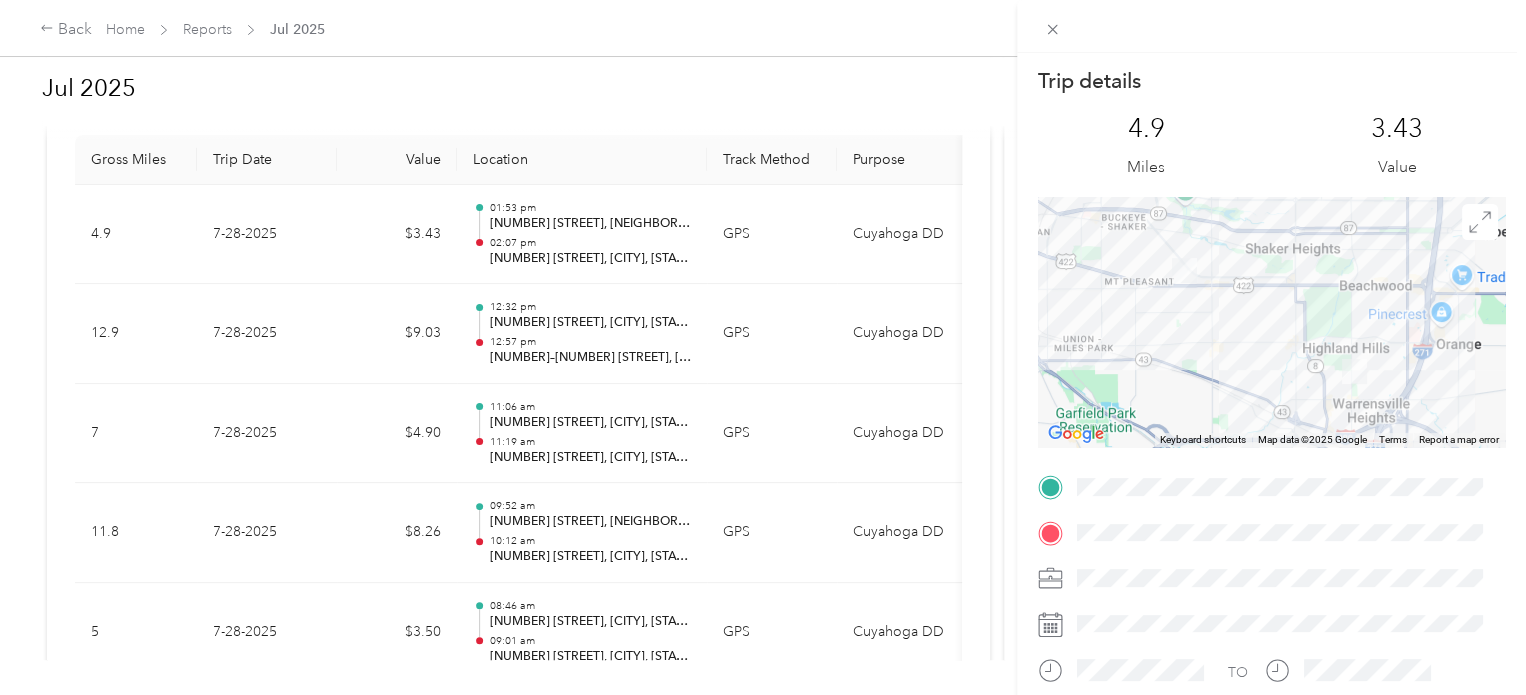 scroll, scrollTop: 560, scrollLeft: 0, axis: vertical 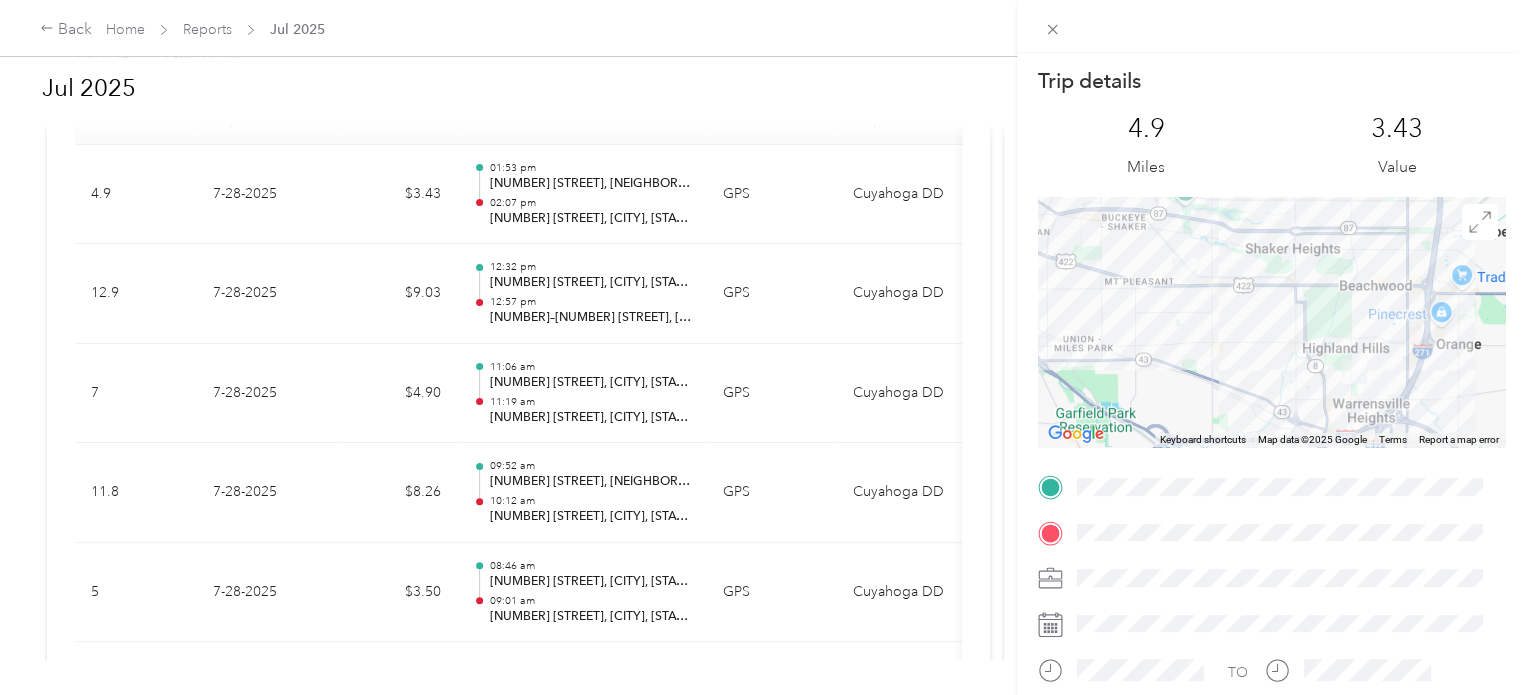 click on "Trip details This trip cannot be edited because it is either under review, approved, or paid. Contact your Team Manager to edit it. 4.9 Miles 3.43 Value  ← Move left → Move right ↑ Move up ↓ Move down + Zoom in - Zoom out Home Jump left by 75% End Jump right by 75% Page Up Jump up by 75% Page Down Jump down by 75% Keyboard shortcuts Map Data Map data ©[YEAR] Google Map data ©[YEAR] Google 2 km  Click to toggle between metric and imperial units Terms Report a map error TO" at bounding box center (763, 347) 